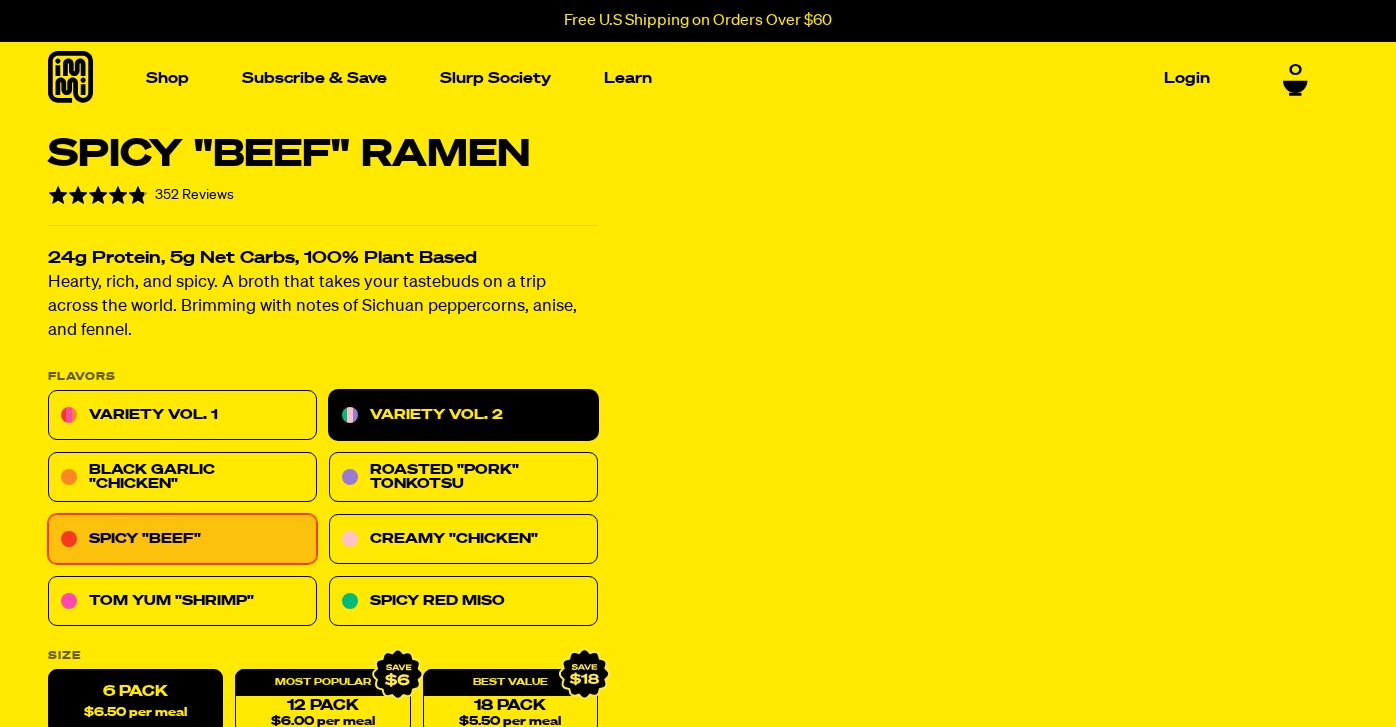 scroll, scrollTop: 0, scrollLeft: 0, axis: both 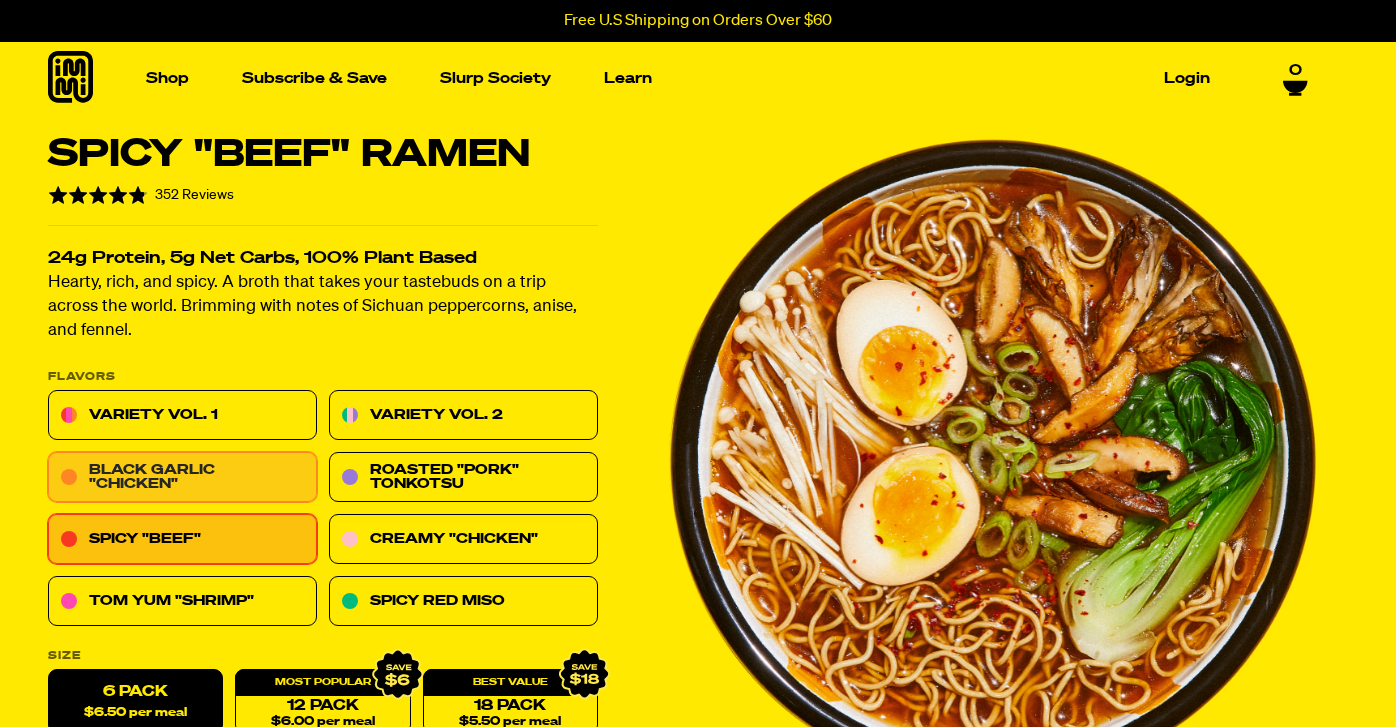 click on "Black Garlic "Chicken"" at bounding box center [182, 478] 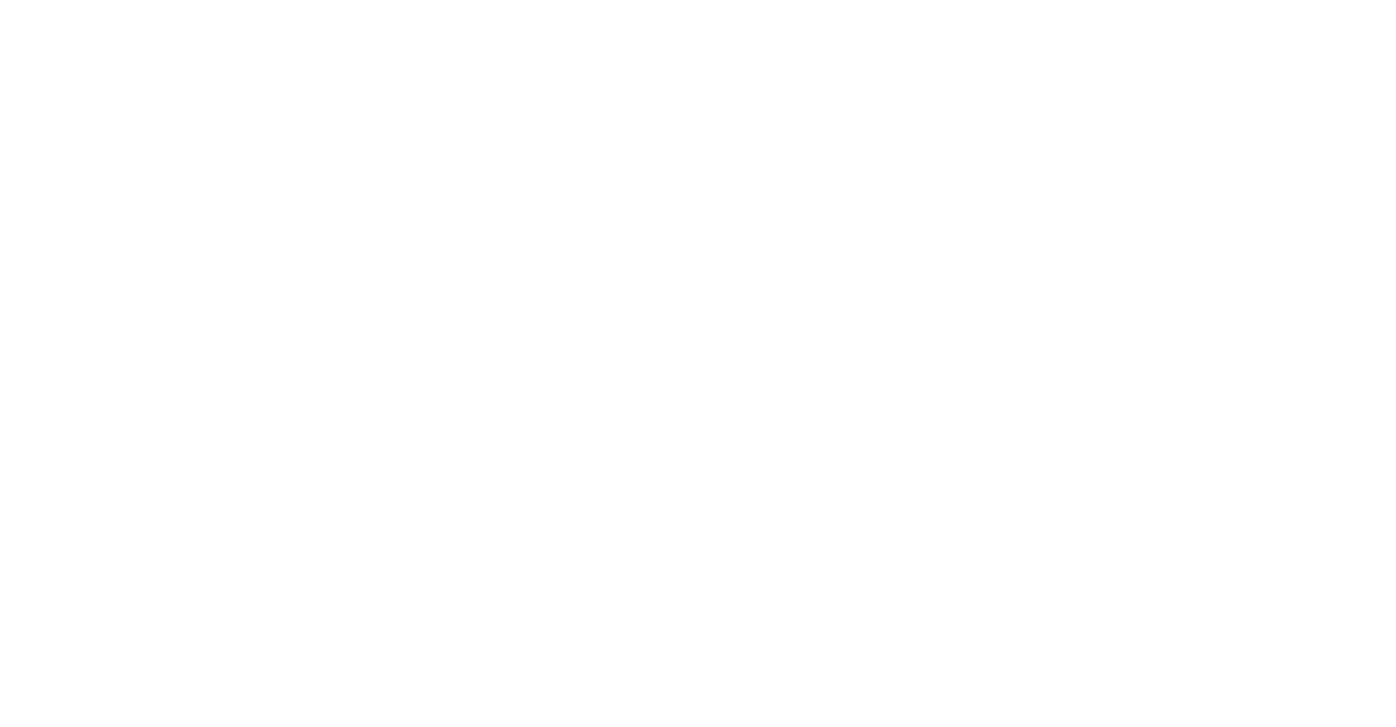 scroll, scrollTop: 0, scrollLeft: 0, axis: both 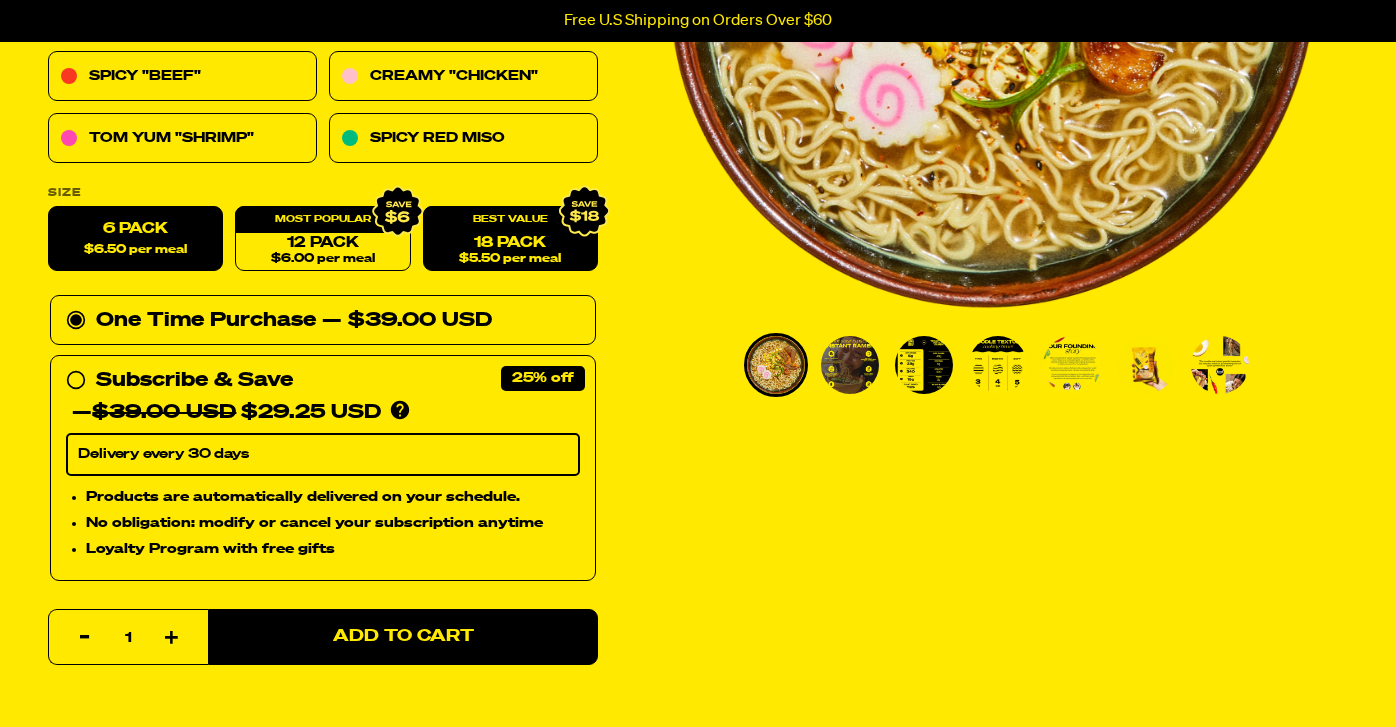 click on "18 Pack  $5.50 per meal" at bounding box center (510, 239) 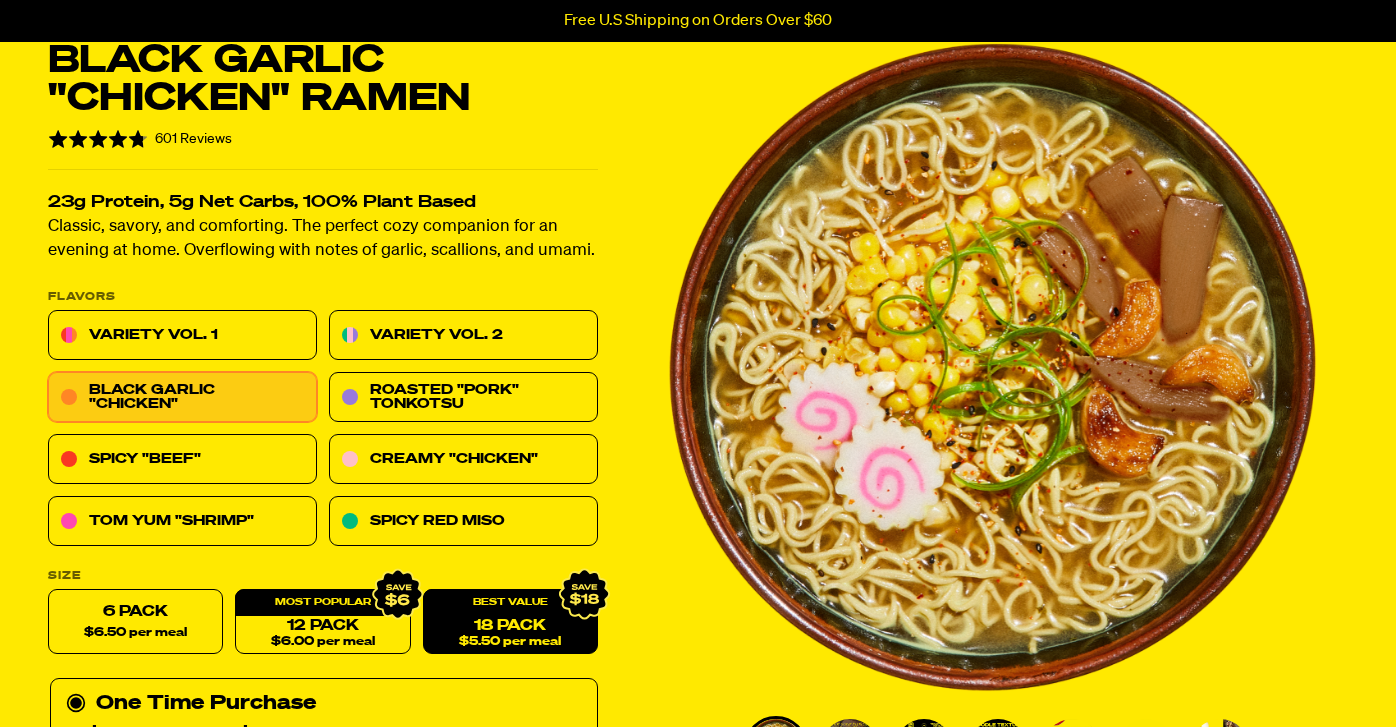 scroll, scrollTop: 0, scrollLeft: 0, axis: both 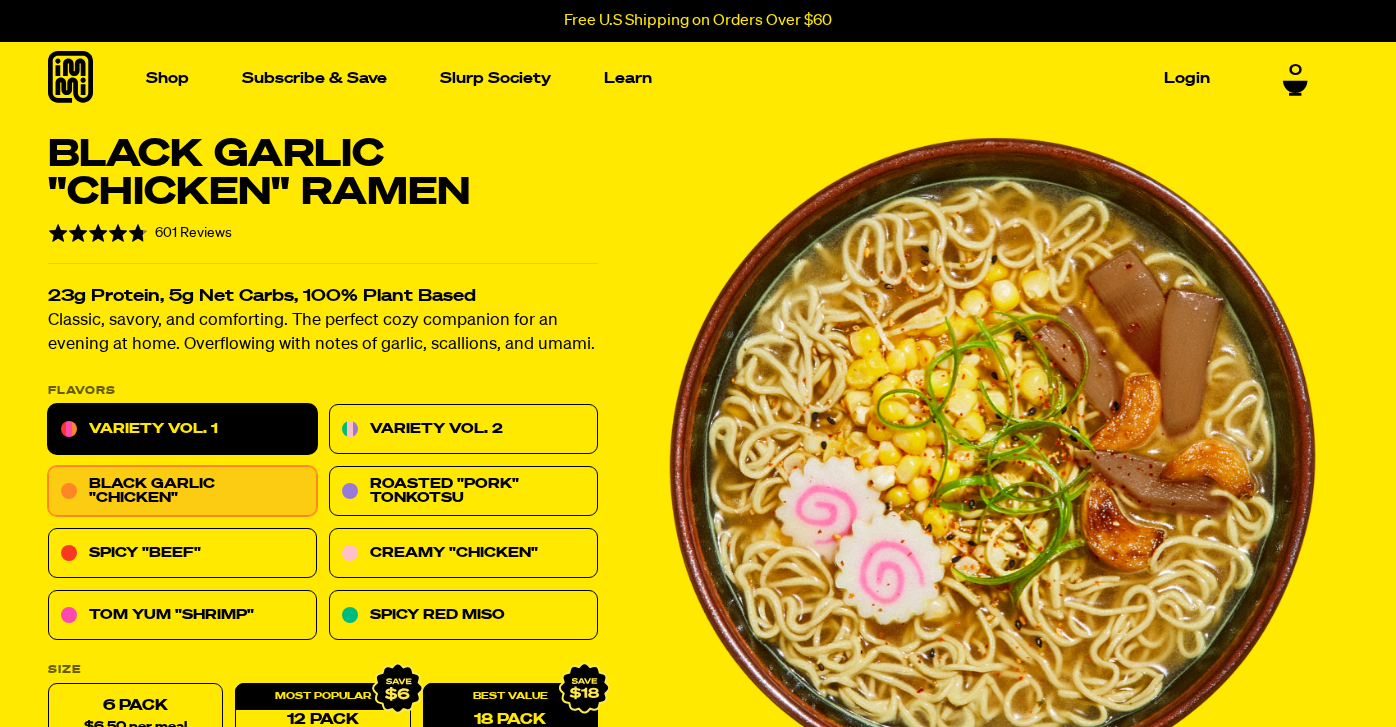 click on "Variety Vol. 1" at bounding box center (182, 430) 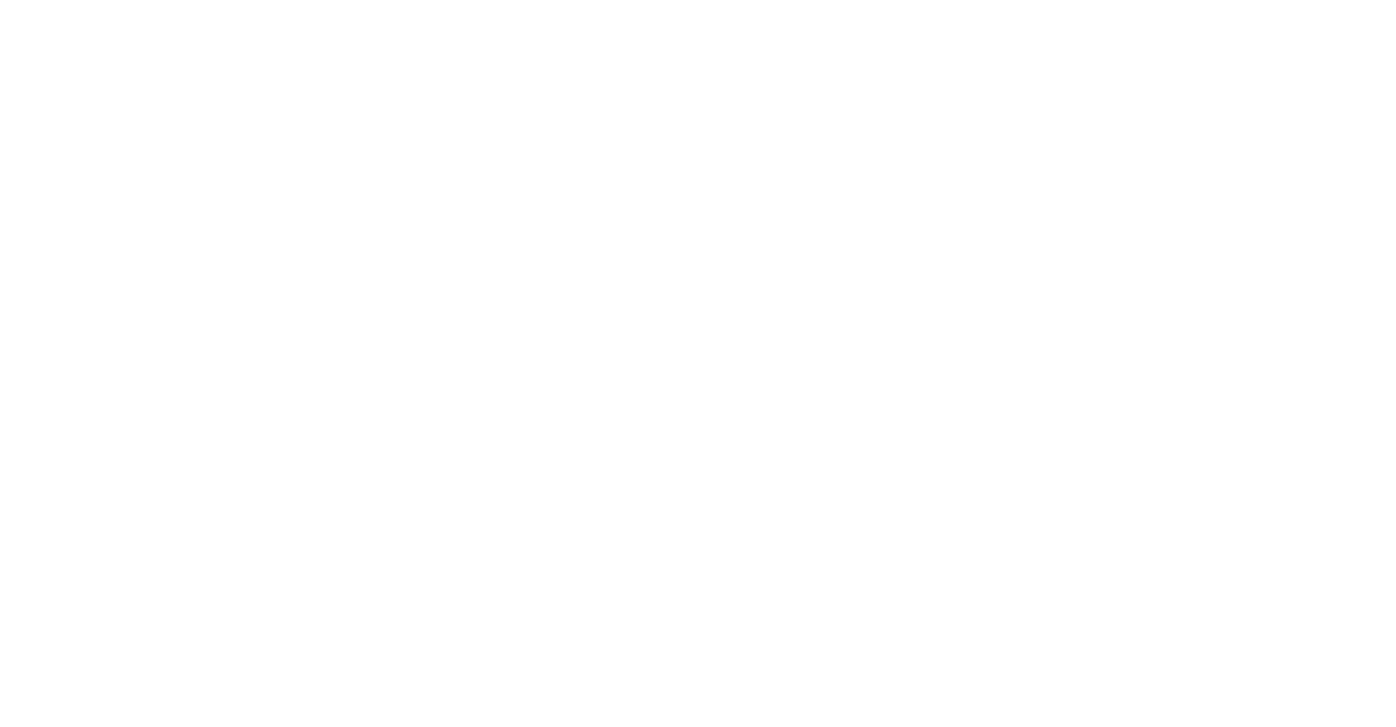 scroll, scrollTop: 0, scrollLeft: 0, axis: both 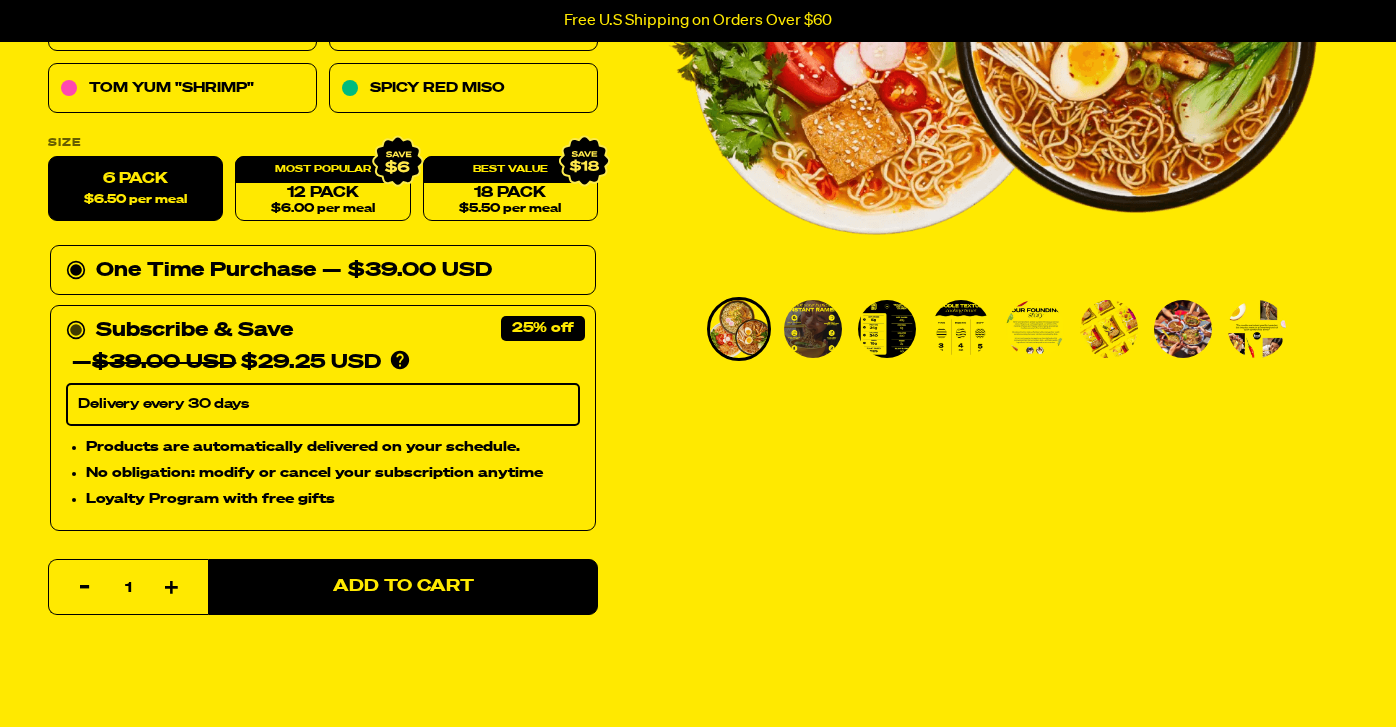 click 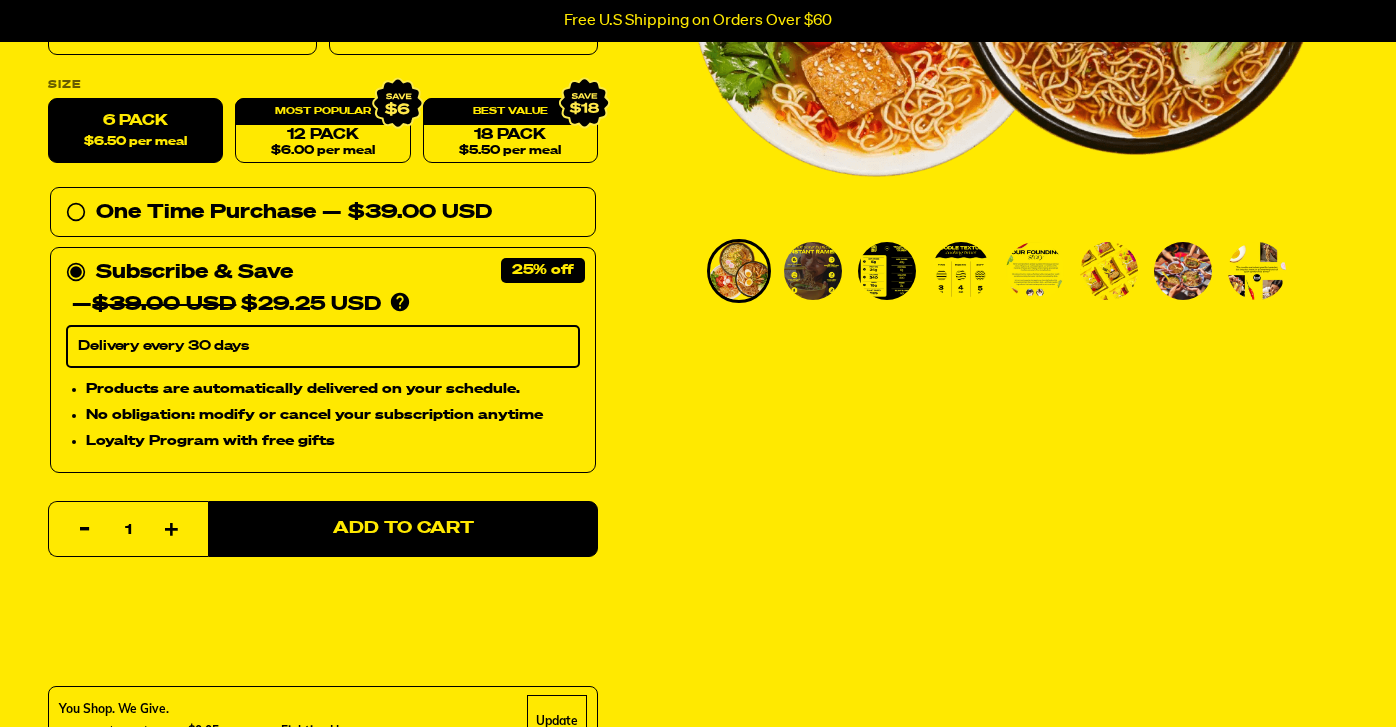scroll, scrollTop: 593, scrollLeft: 0, axis: vertical 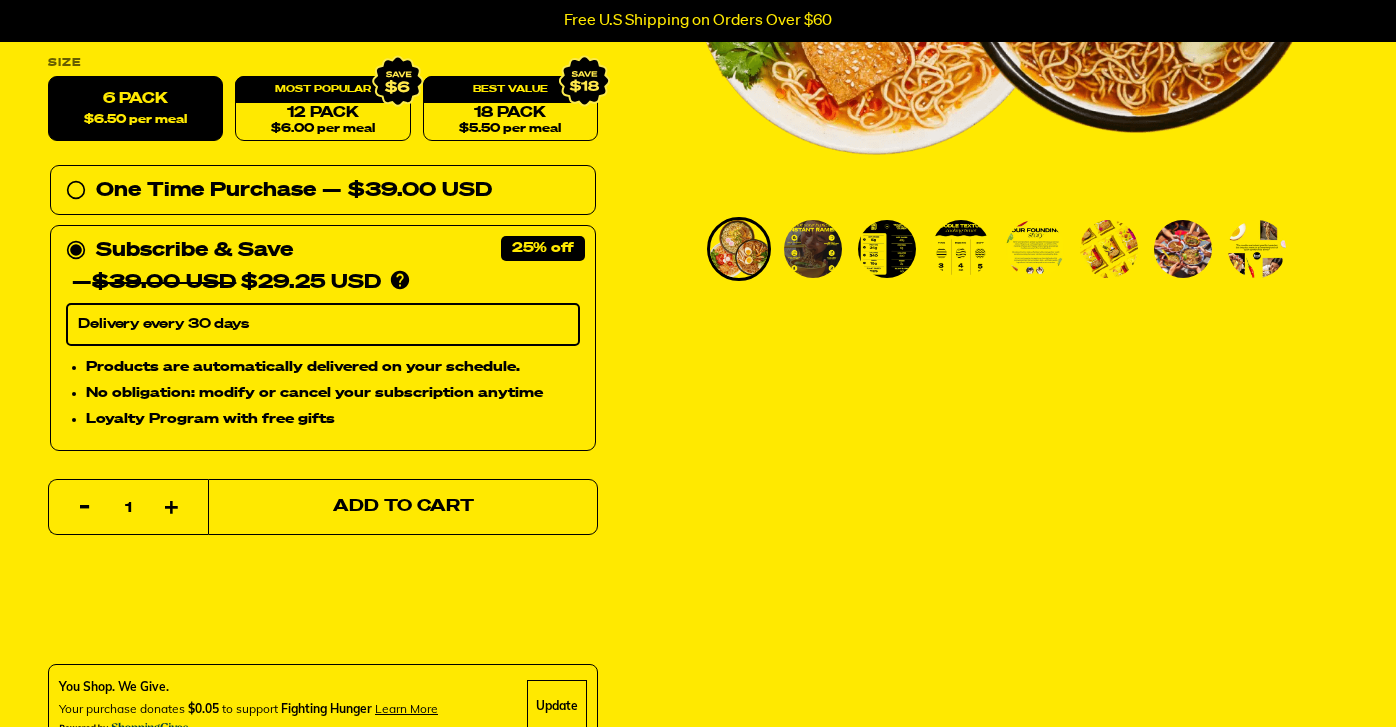 click on "Add to Cart" at bounding box center [403, 507] 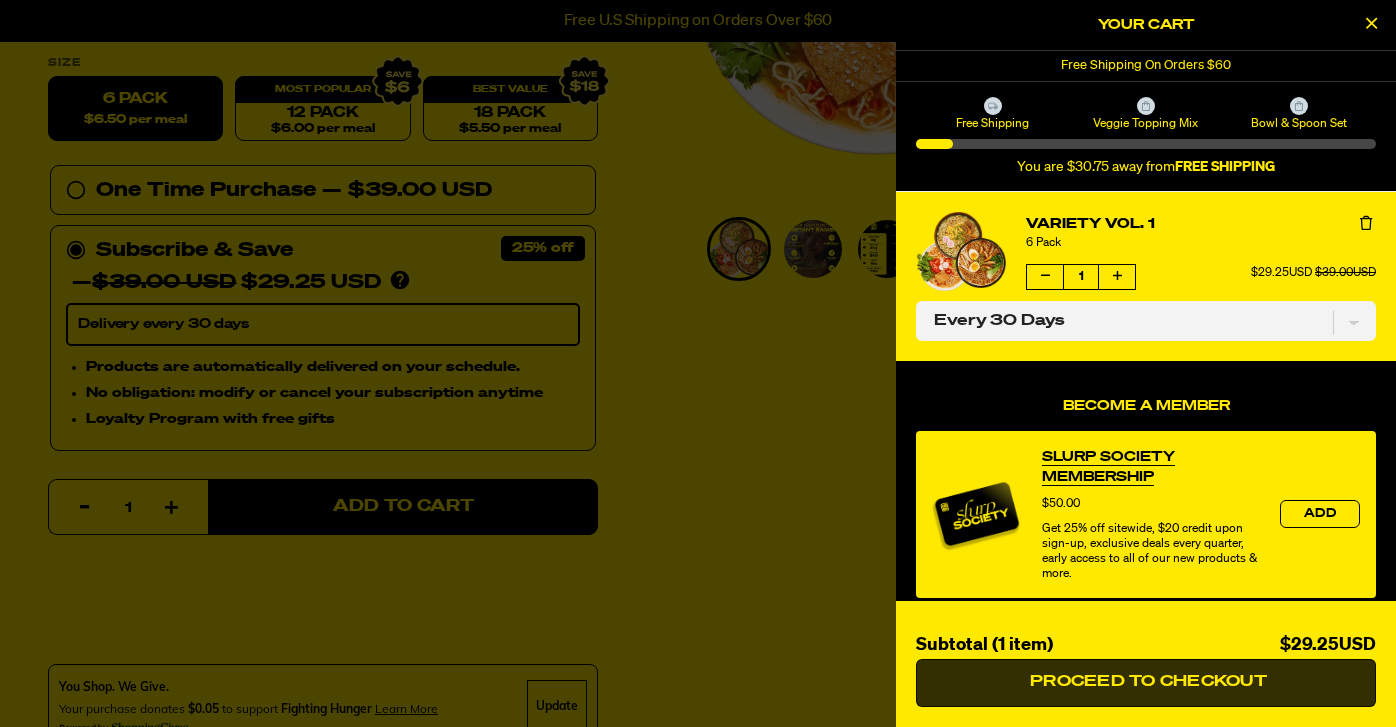 click on "Proceed to Checkout" at bounding box center (1146, 682) 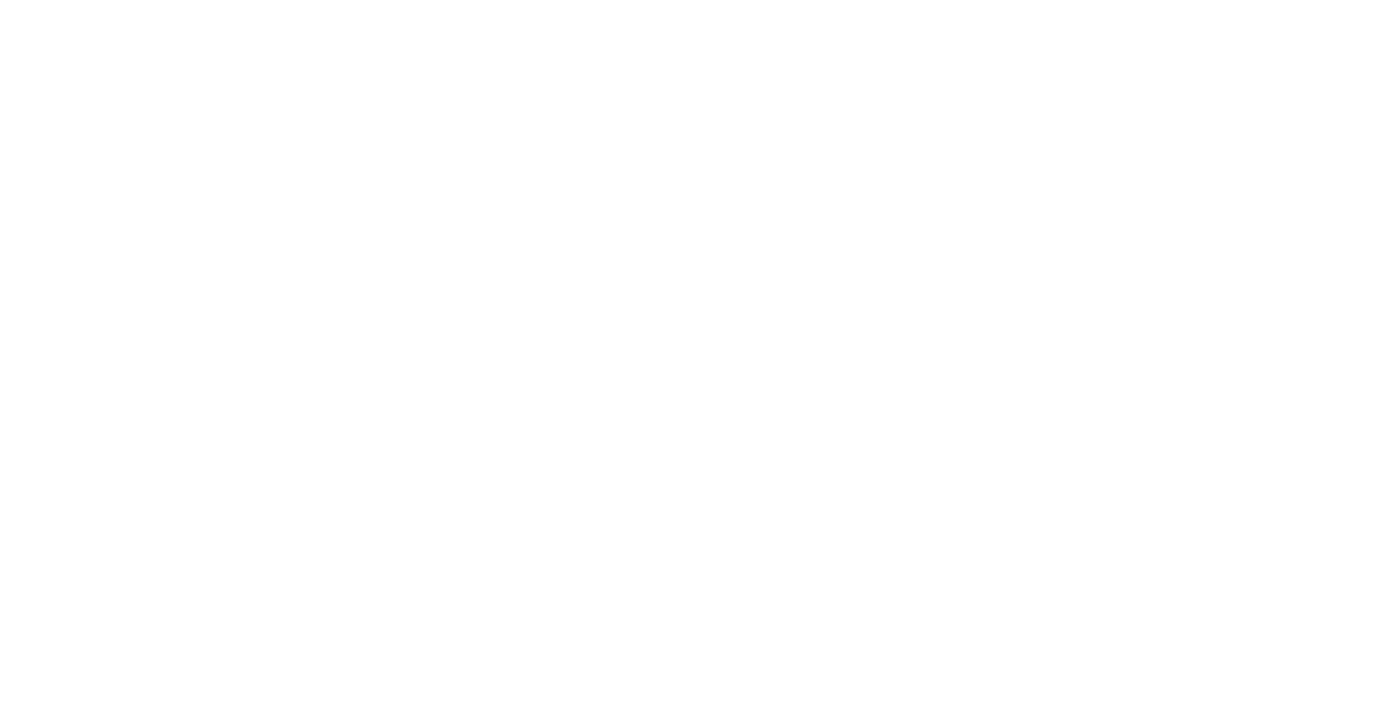 select on "Every 30 Days" 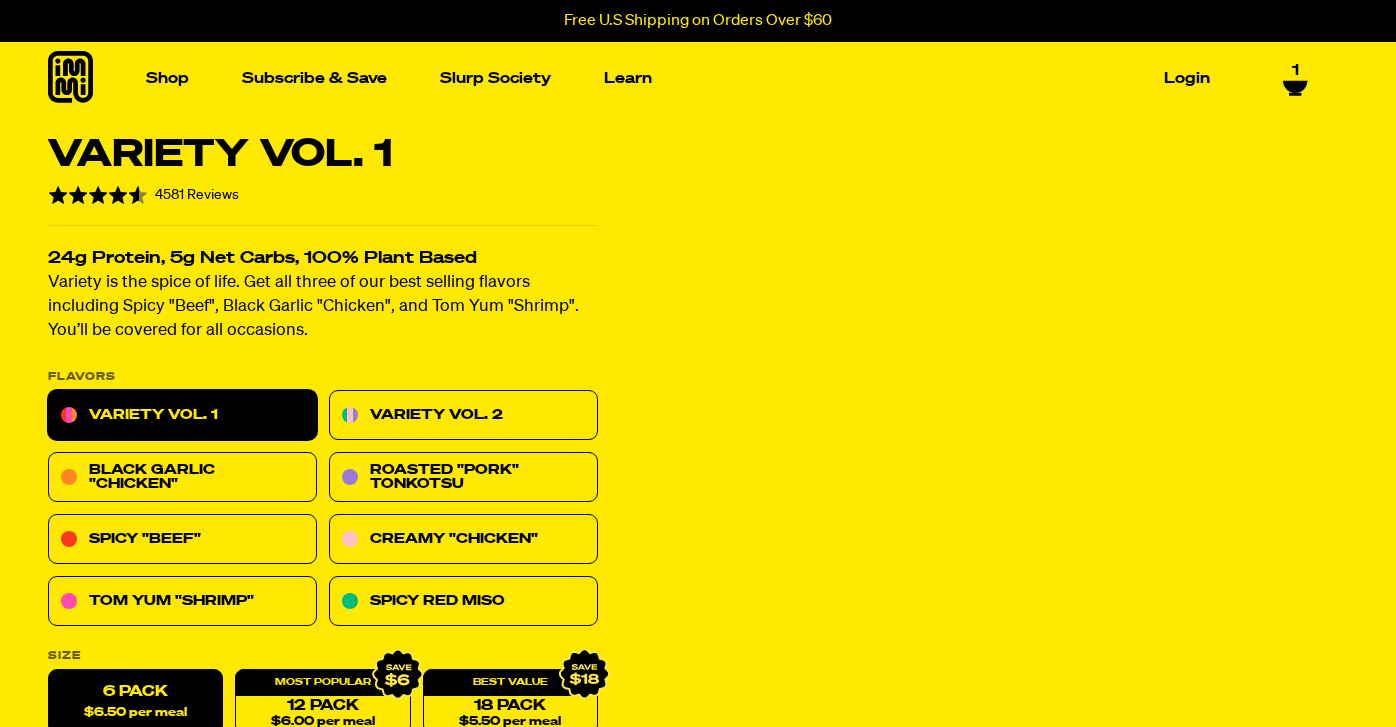 scroll, scrollTop: 593, scrollLeft: 0, axis: vertical 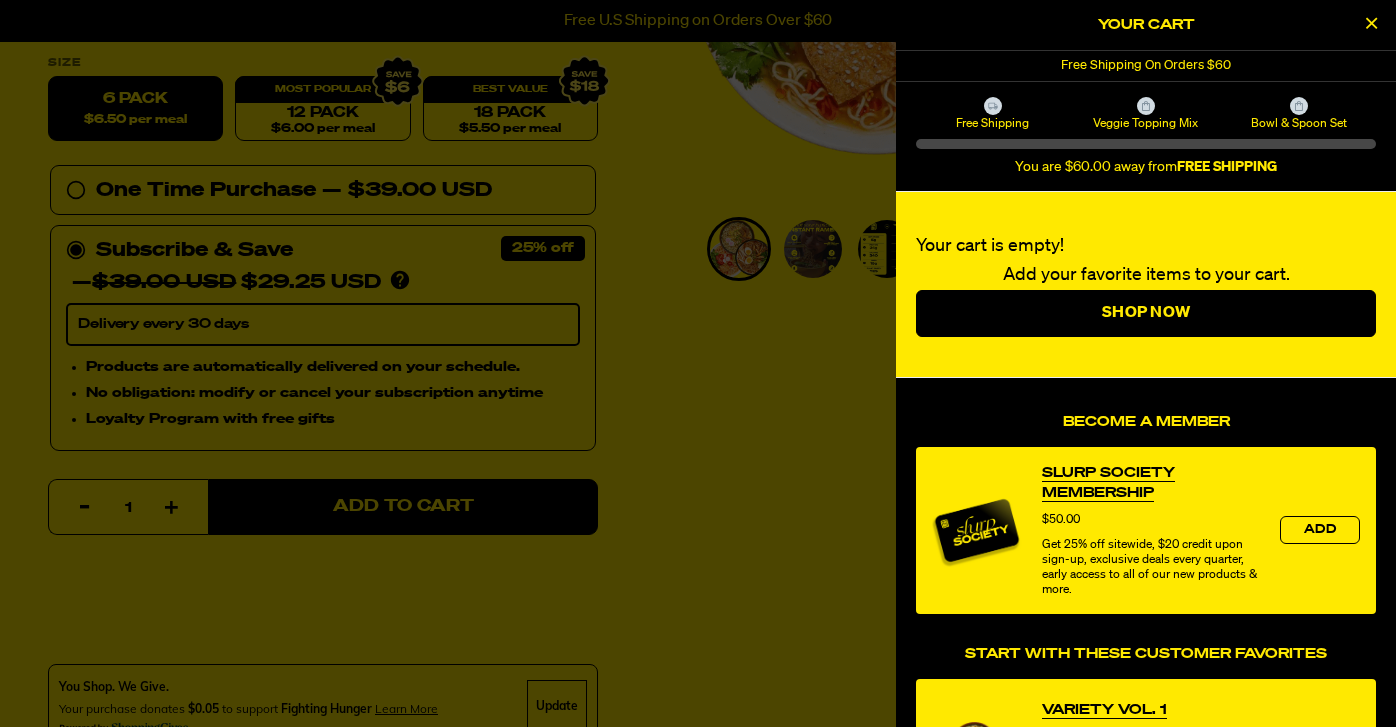 click at bounding box center (1371, 25) 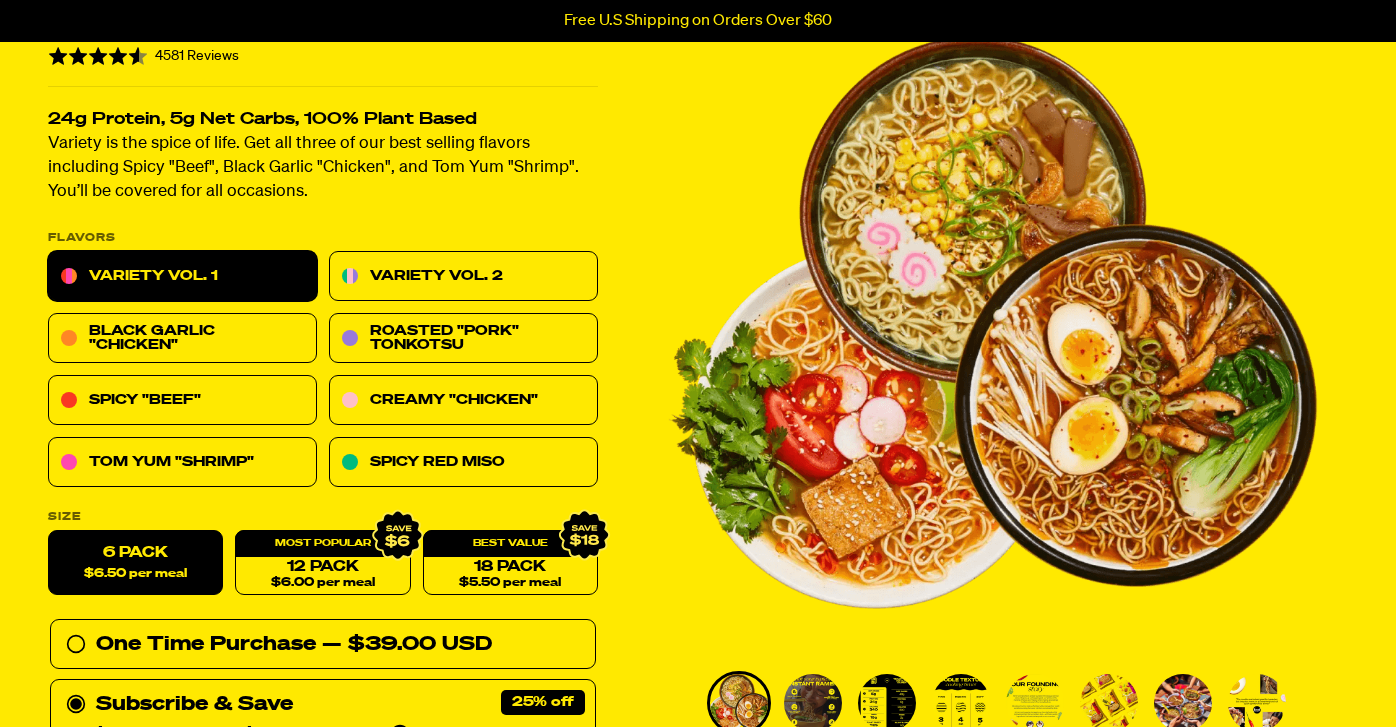 scroll, scrollTop: 0, scrollLeft: 0, axis: both 